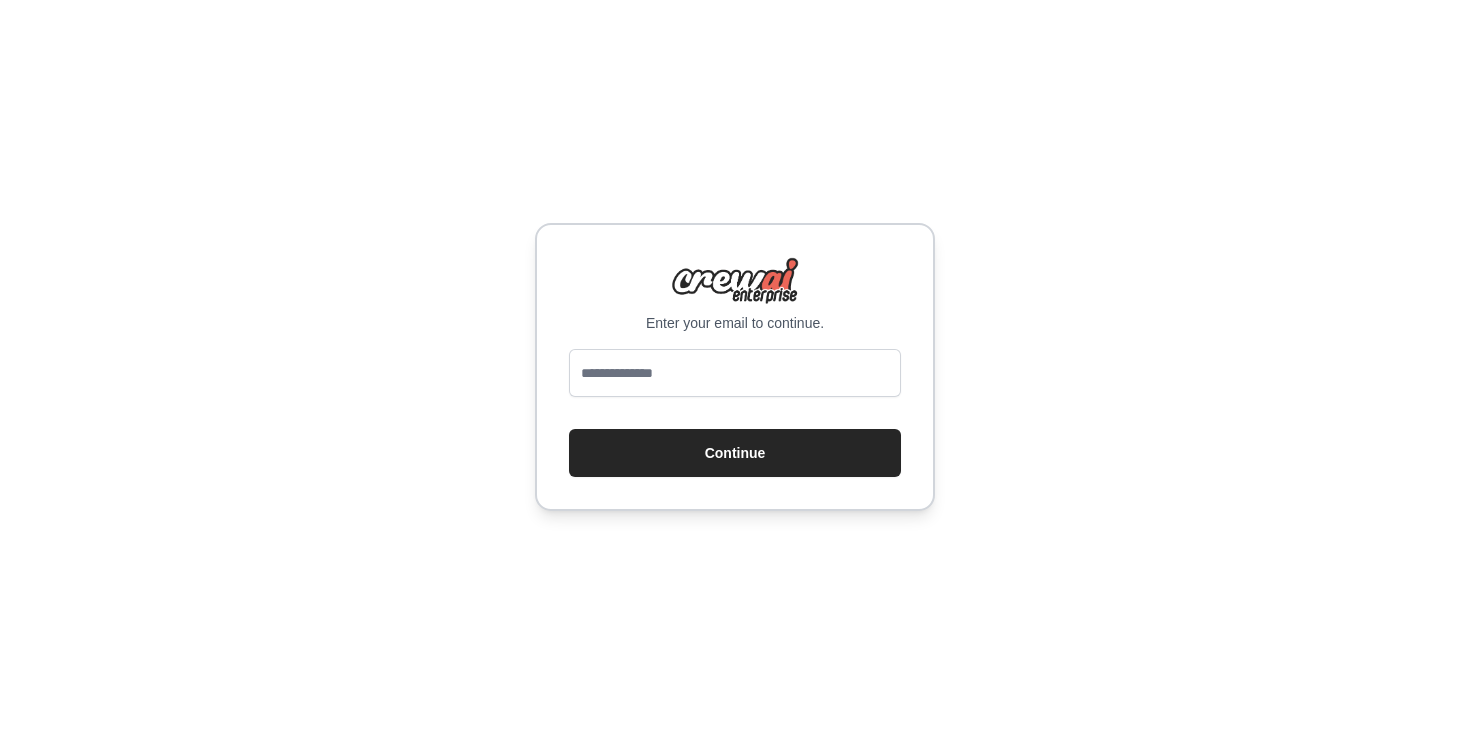 scroll, scrollTop: 0, scrollLeft: 0, axis: both 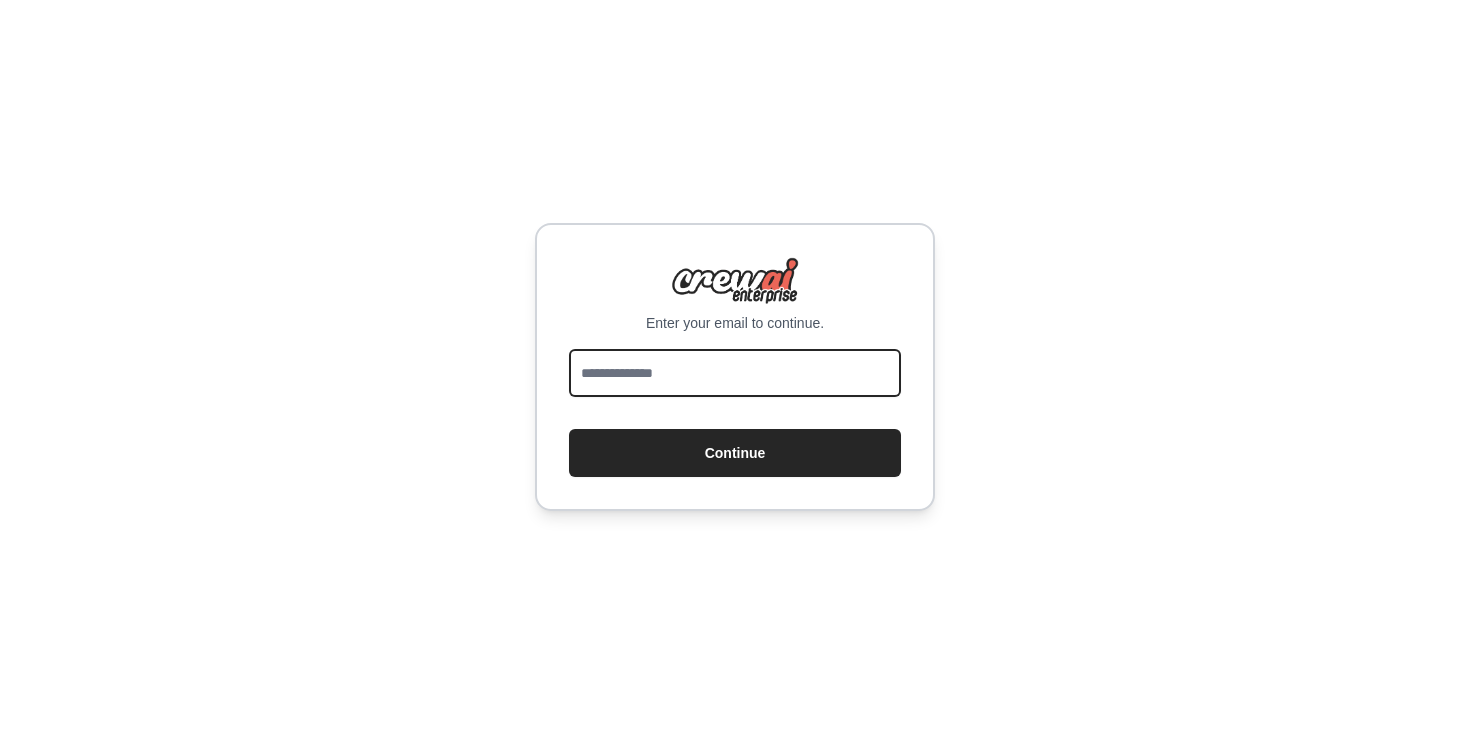 click at bounding box center (735, 373) 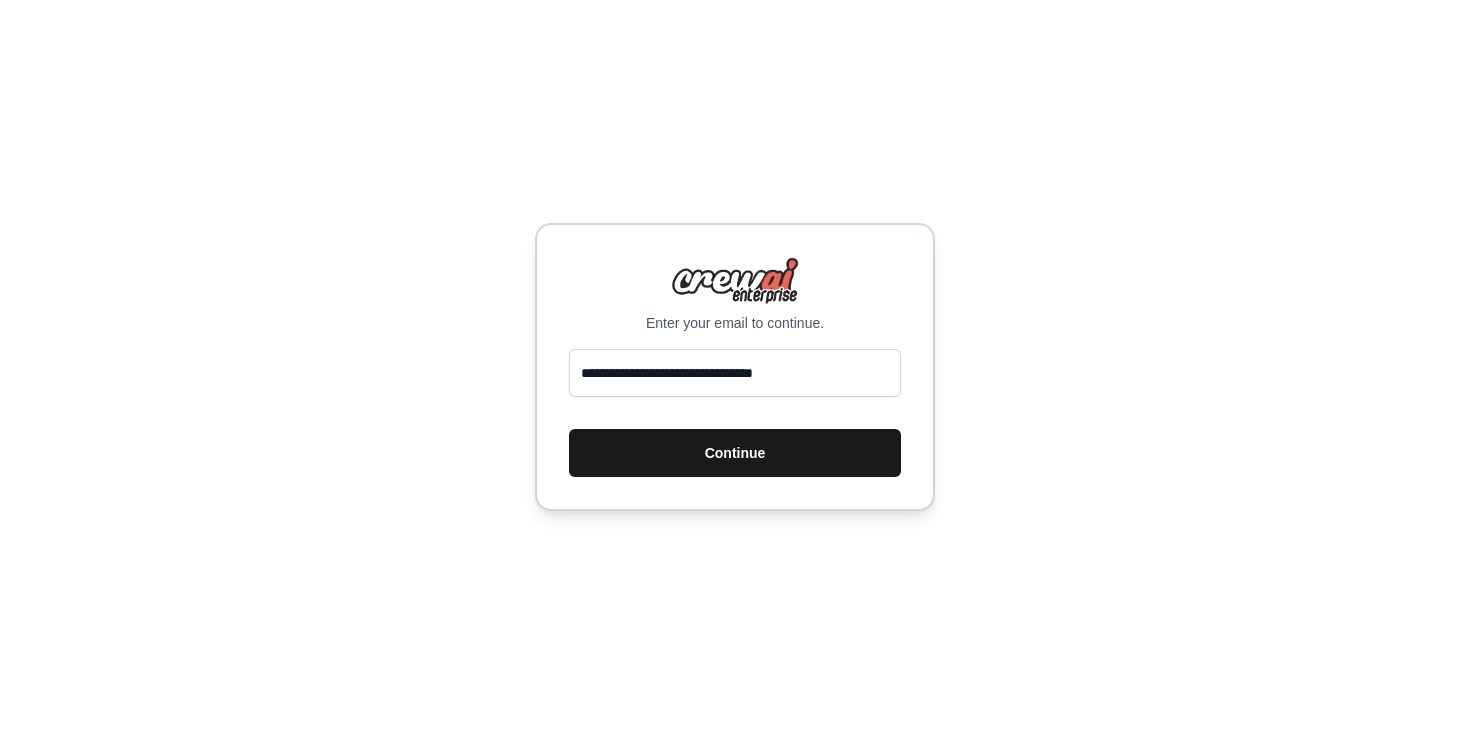 click on "Continue" at bounding box center [735, 453] 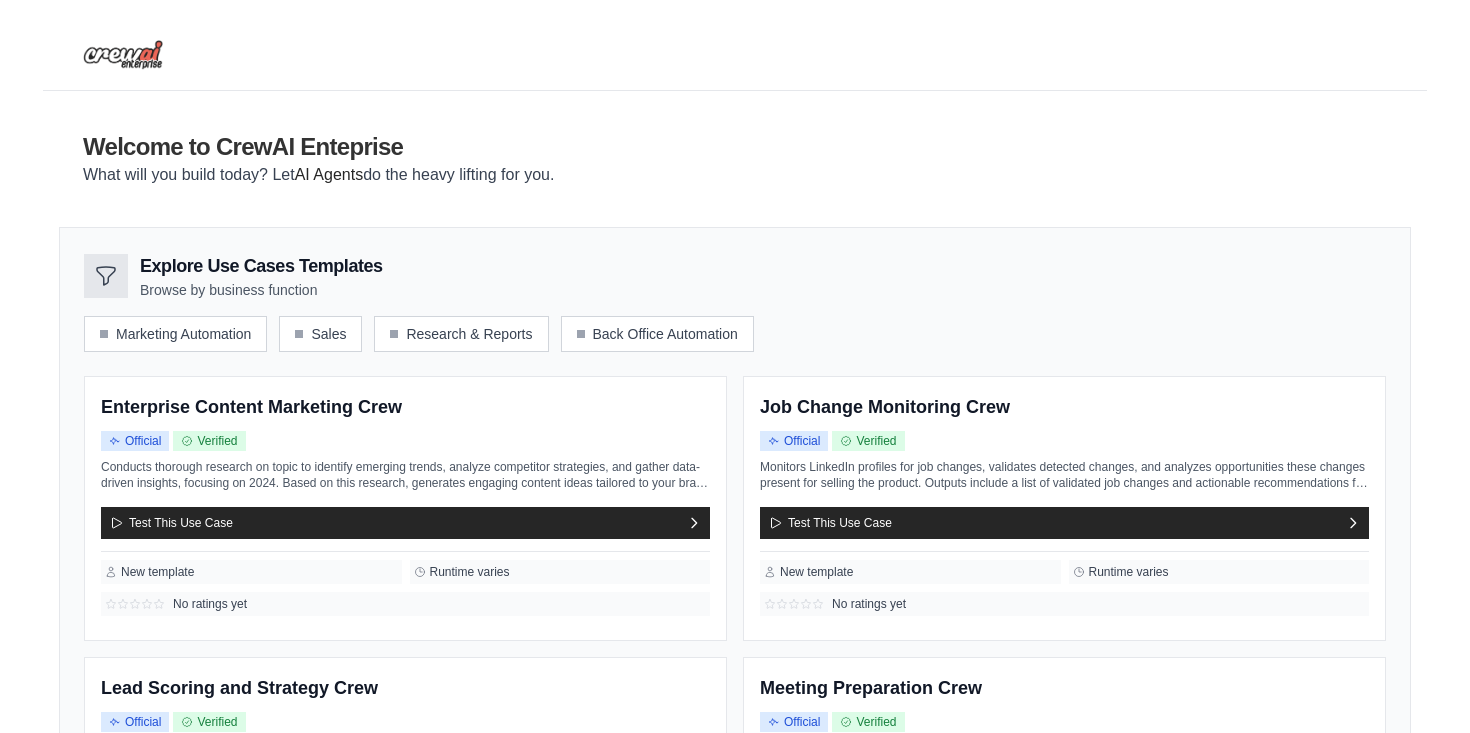 scroll, scrollTop: 0, scrollLeft: 0, axis: both 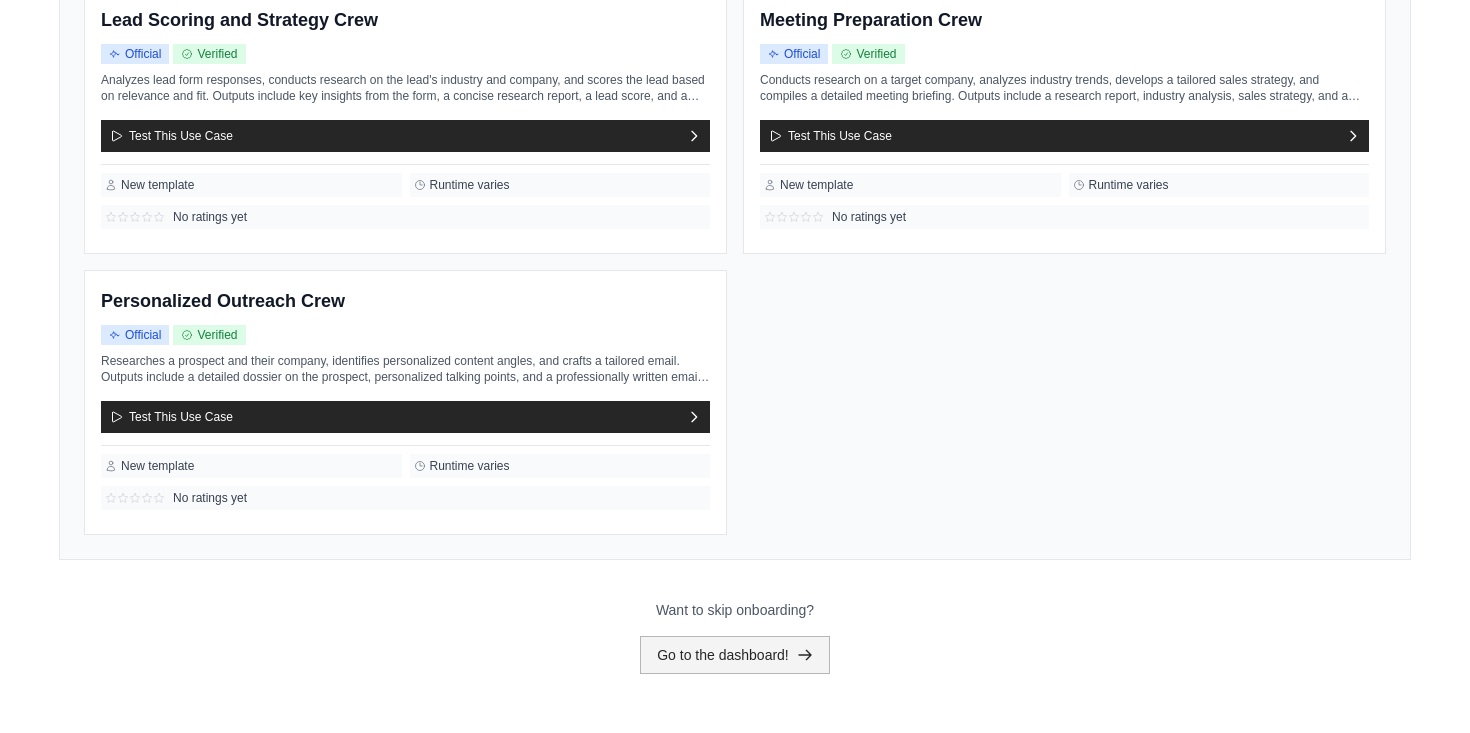 click on "Go to the dashboard!" at bounding box center (735, 655) 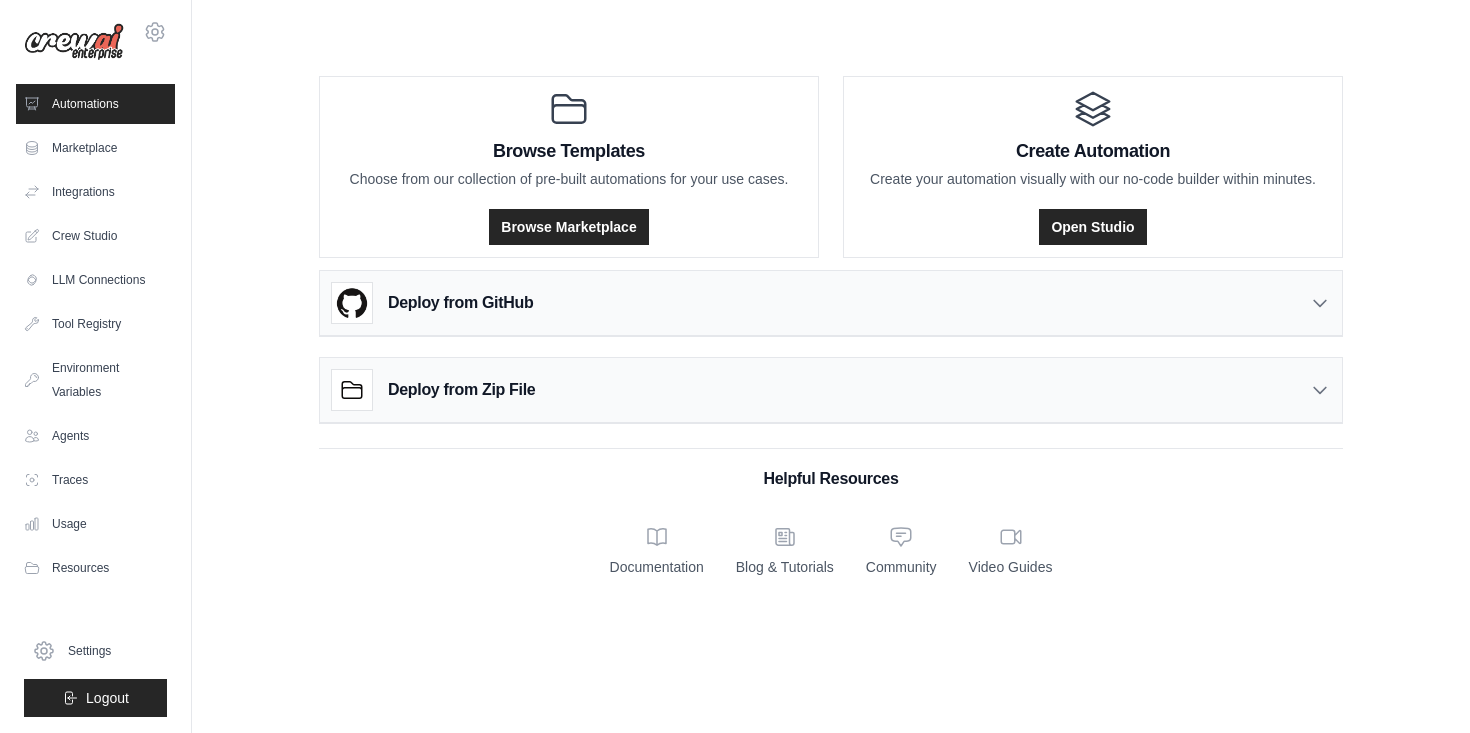 scroll, scrollTop: 0, scrollLeft: 0, axis: both 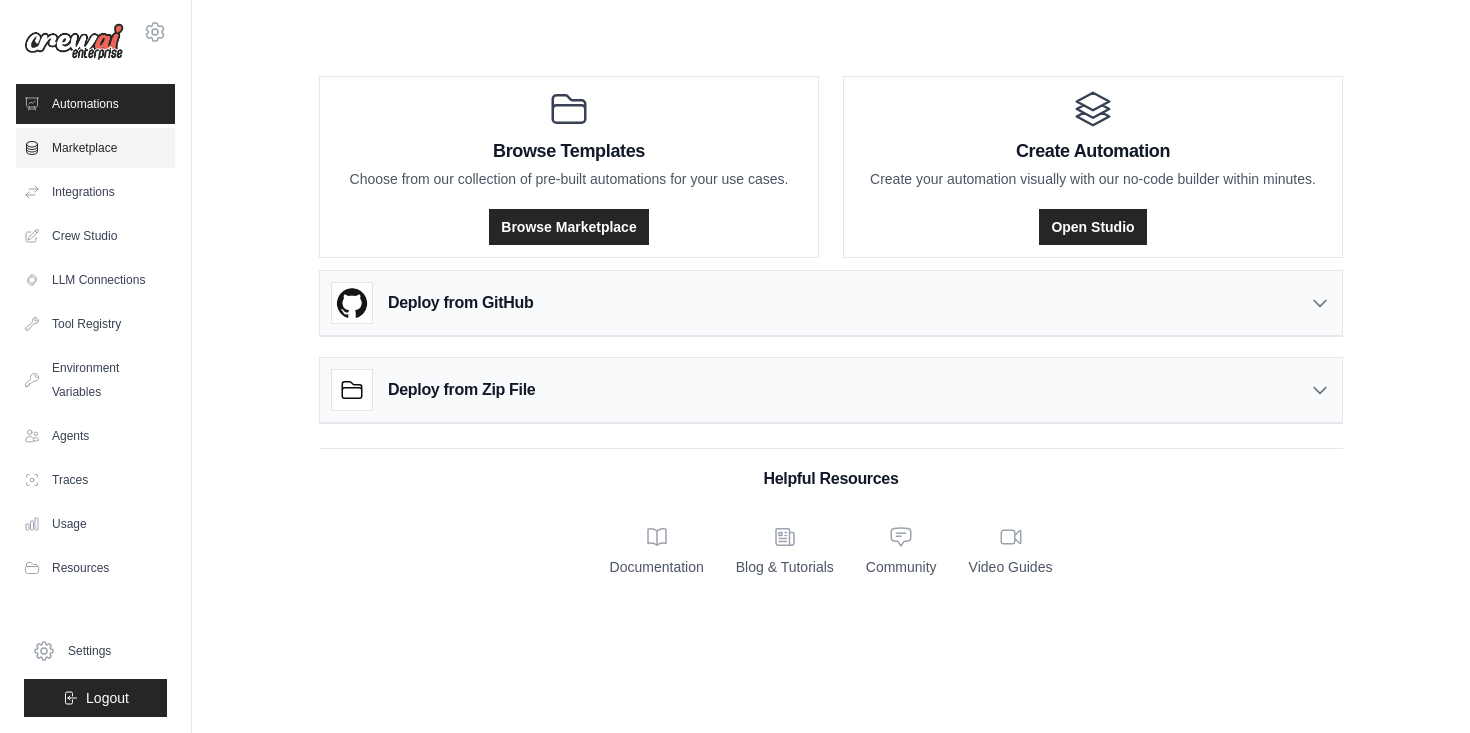 click on "Marketplace" at bounding box center [95, 148] 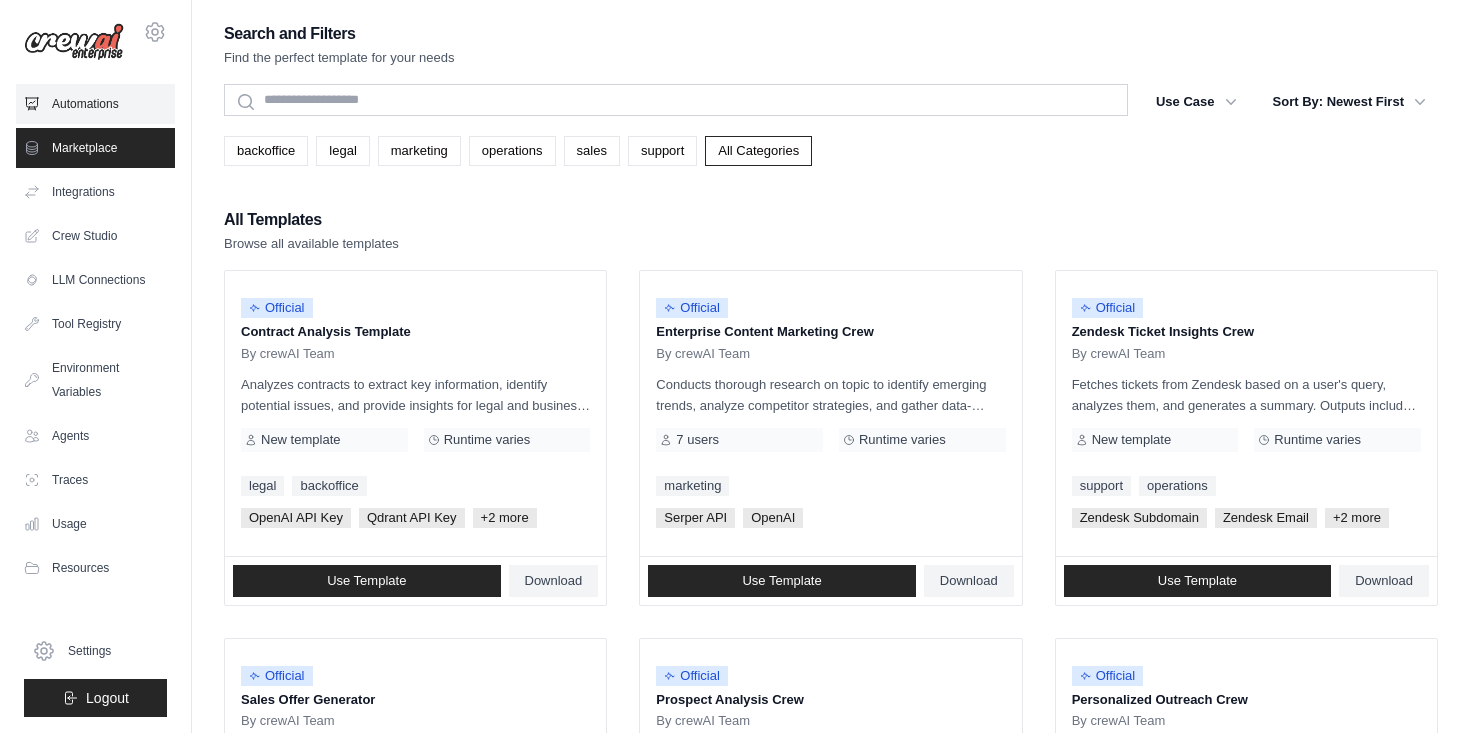 click on "Automations" at bounding box center [95, 104] 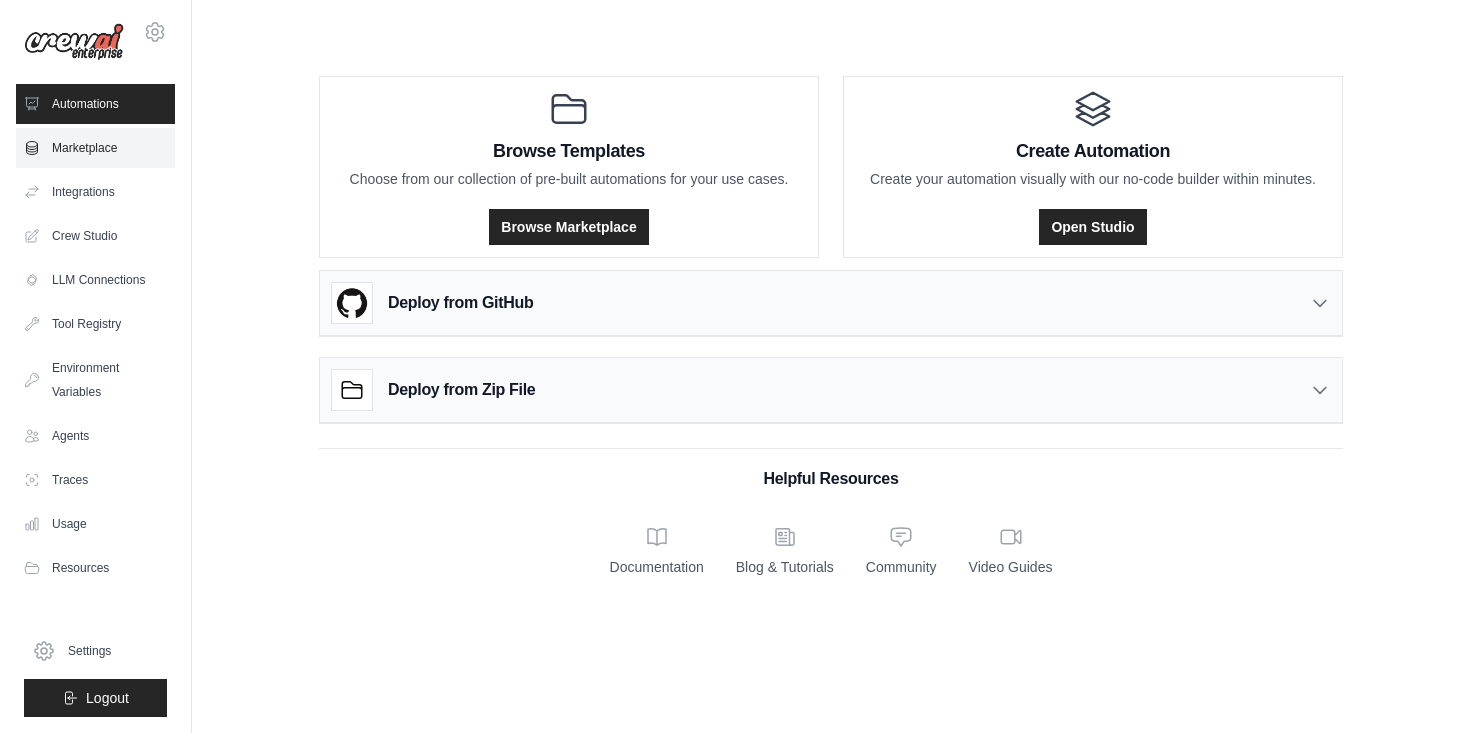 click on "Marketplace" at bounding box center [95, 148] 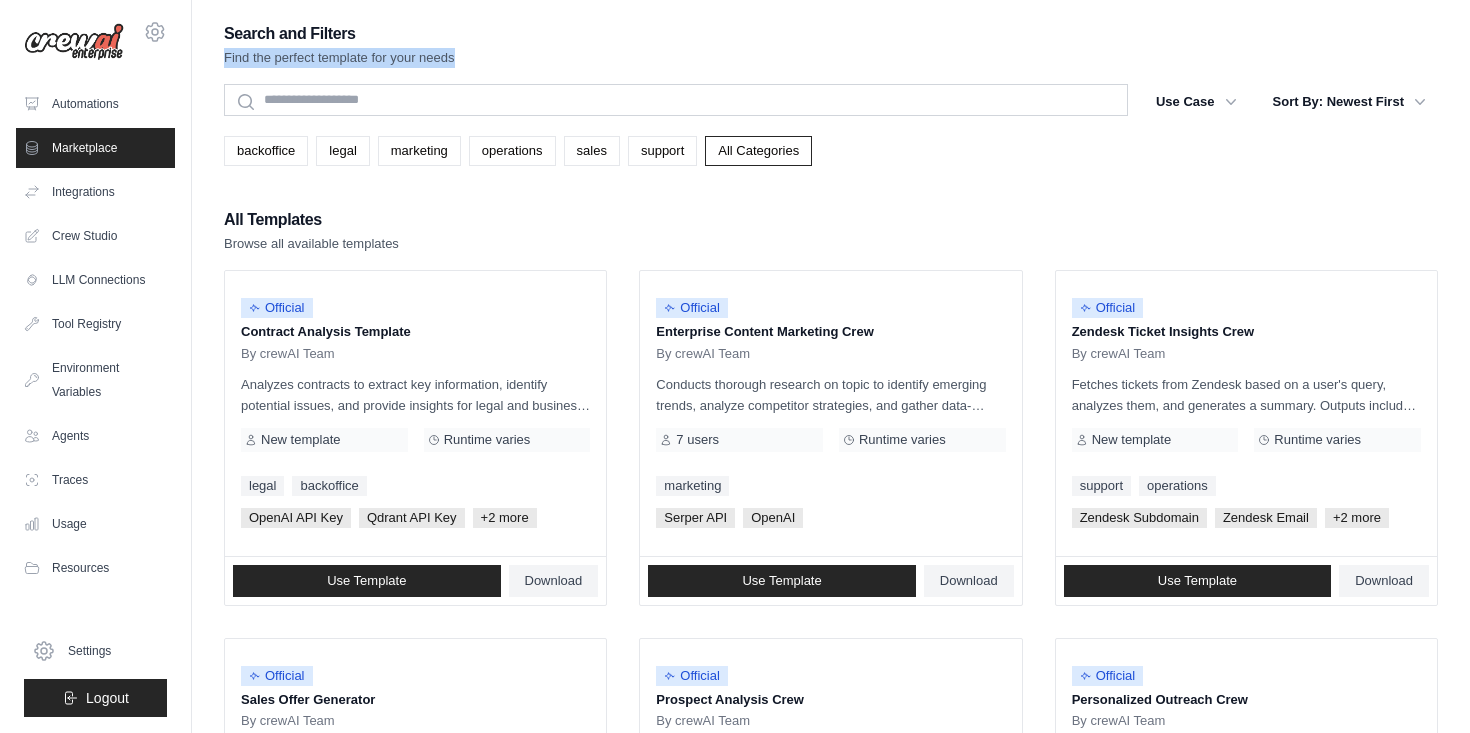 drag, startPoint x: 224, startPoint y: 59, endPoint x: 529, endPoint y: 78, distance: 305.59122 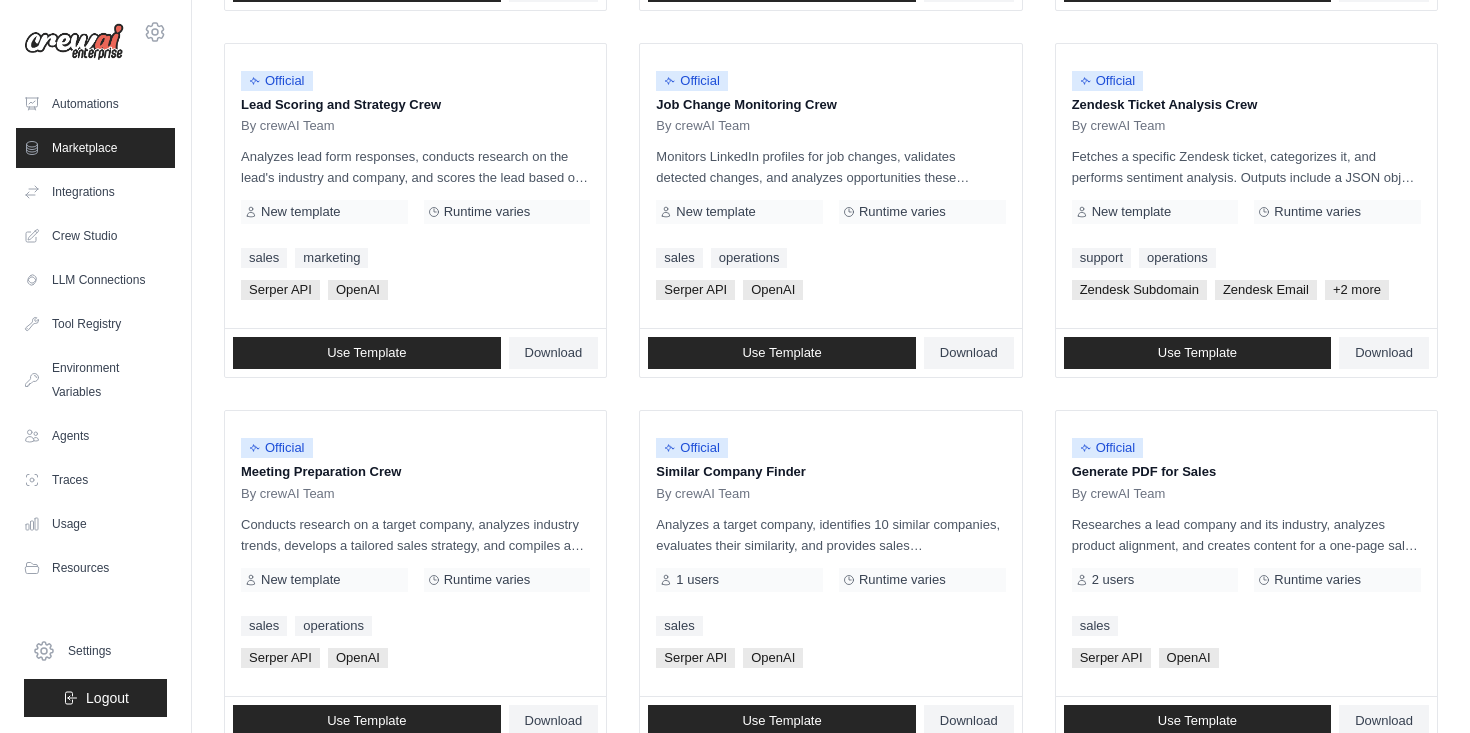 scroll, scrollTop: 966, scrollLeft: 0, axis: vertical 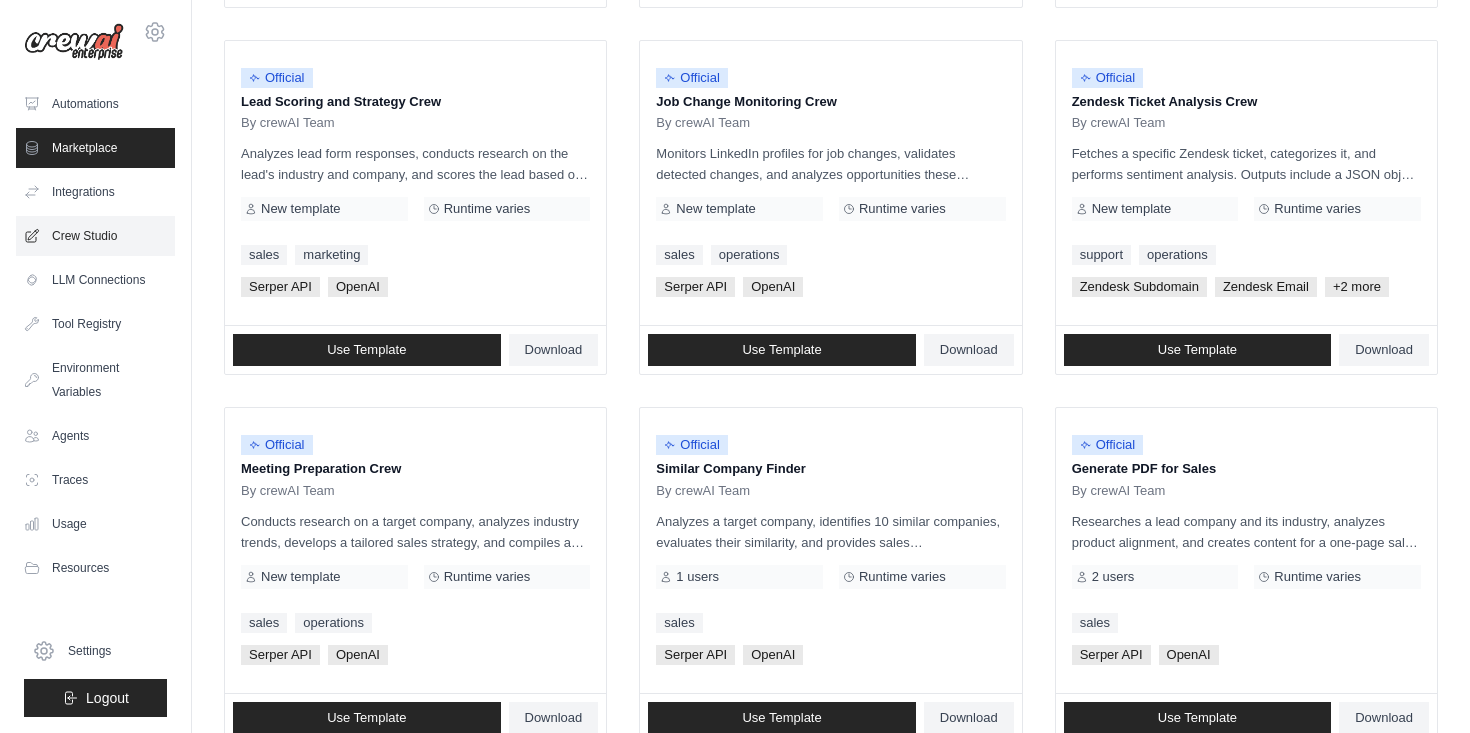 click on "Crew Studio" at bounding box center (95, 236) 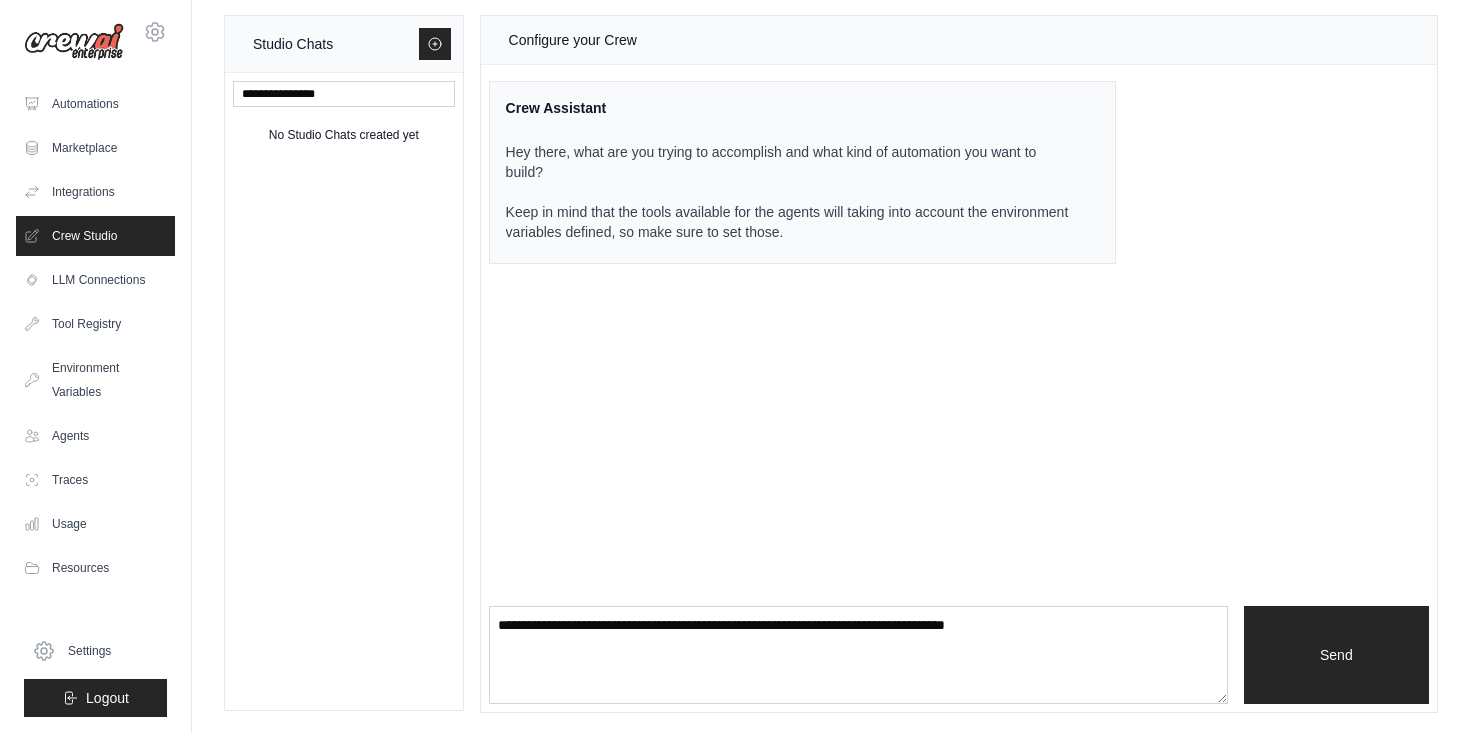 scroll, scrollTop: 0, scrollLeft: 0, axis: both 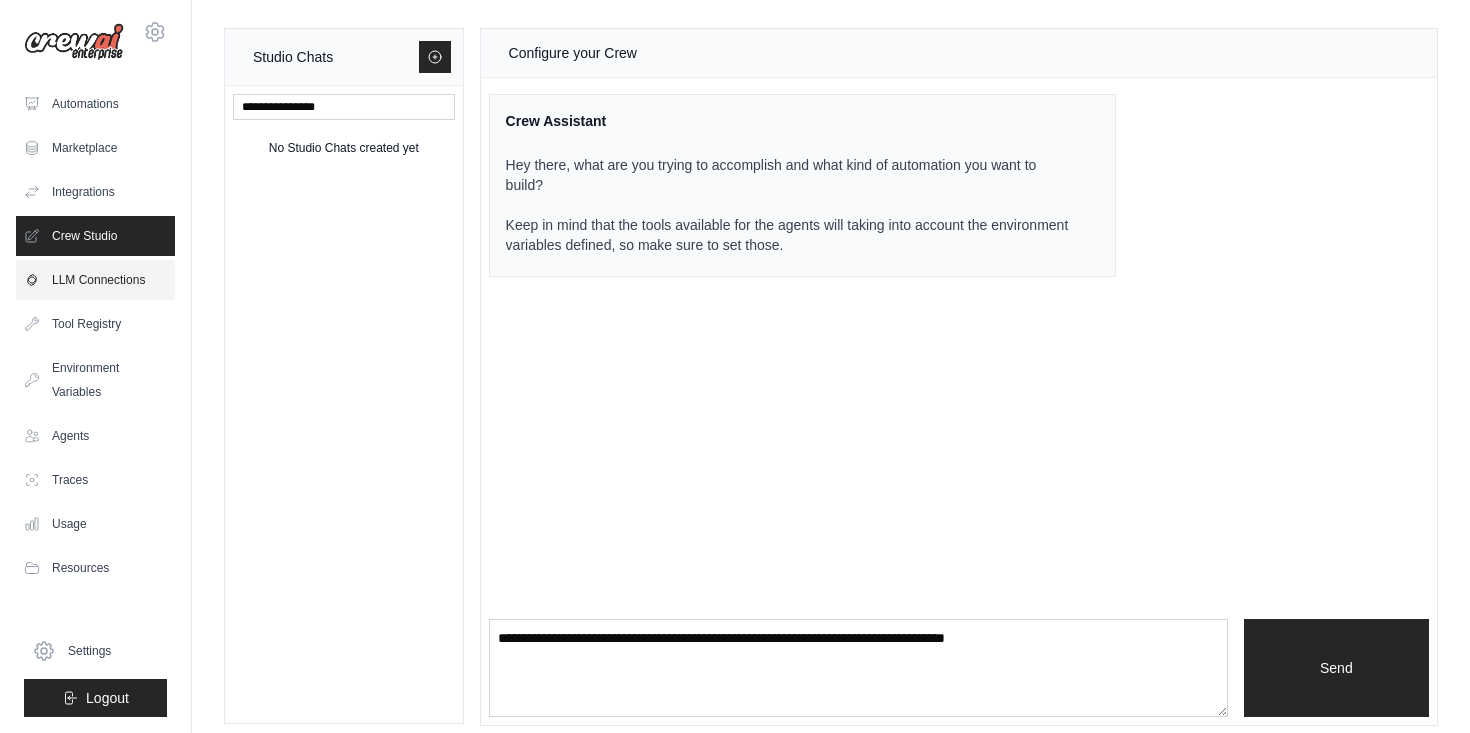 click on "LLM Connections" at bounding box center [95, 280] 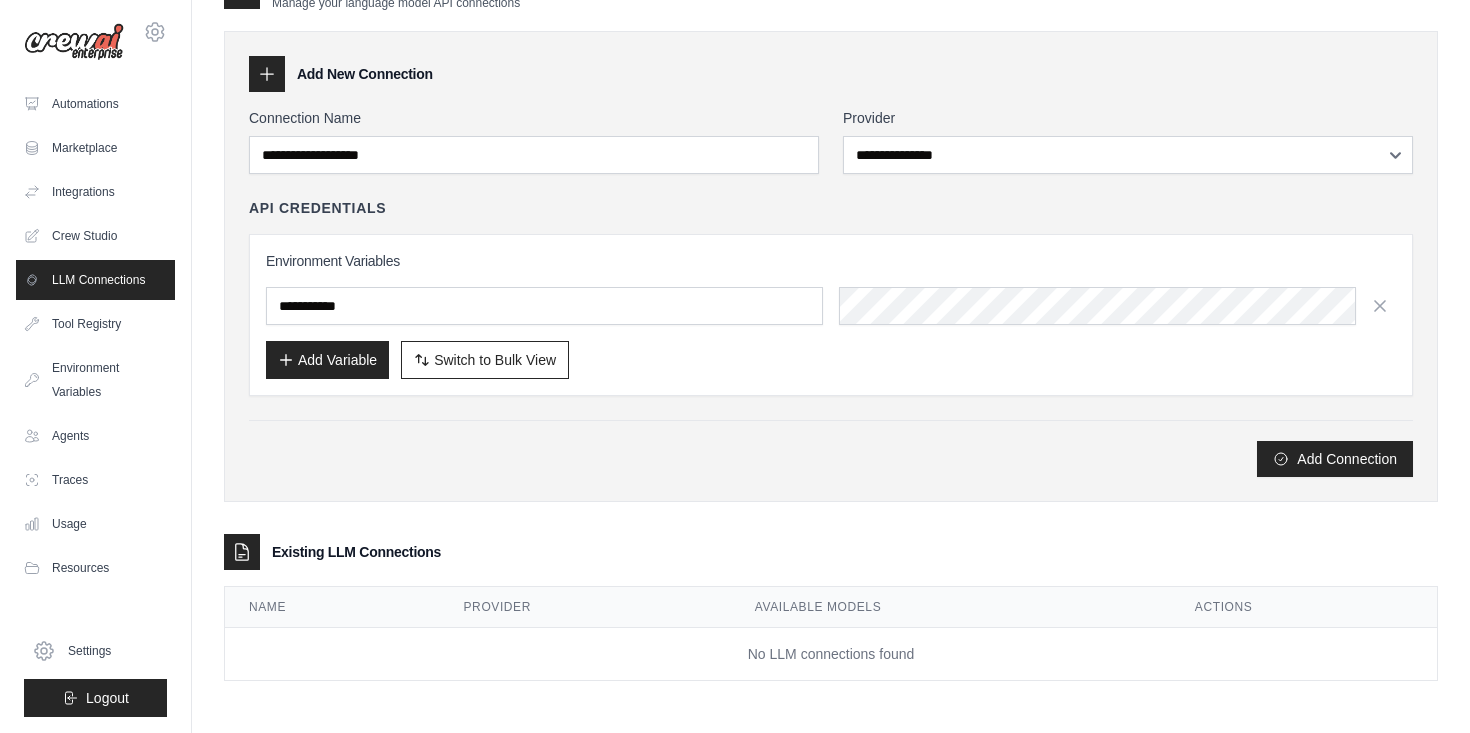 scroll, scrollTop: 0, scrollLeft: 0, axis: both 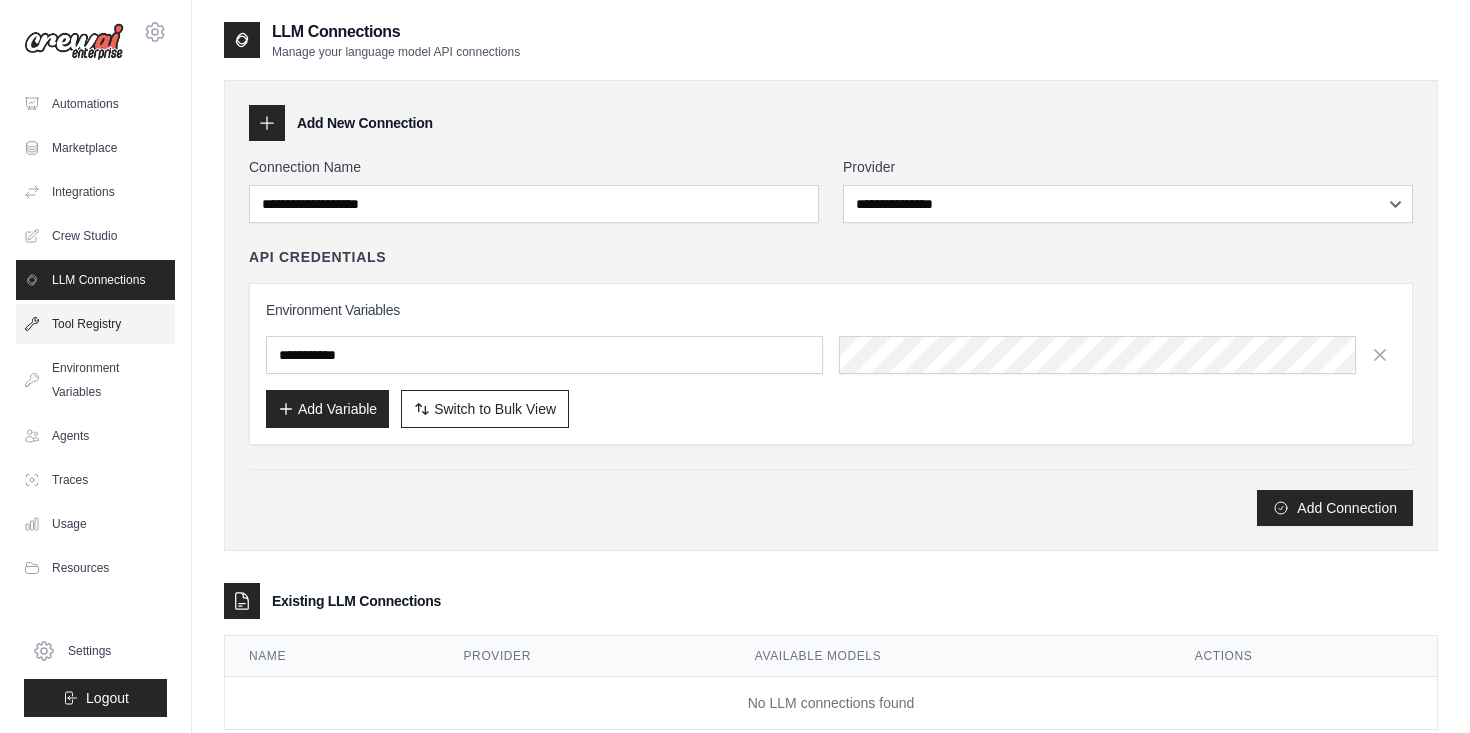 click on "Tool Registry" at bounding box center (95, 324) 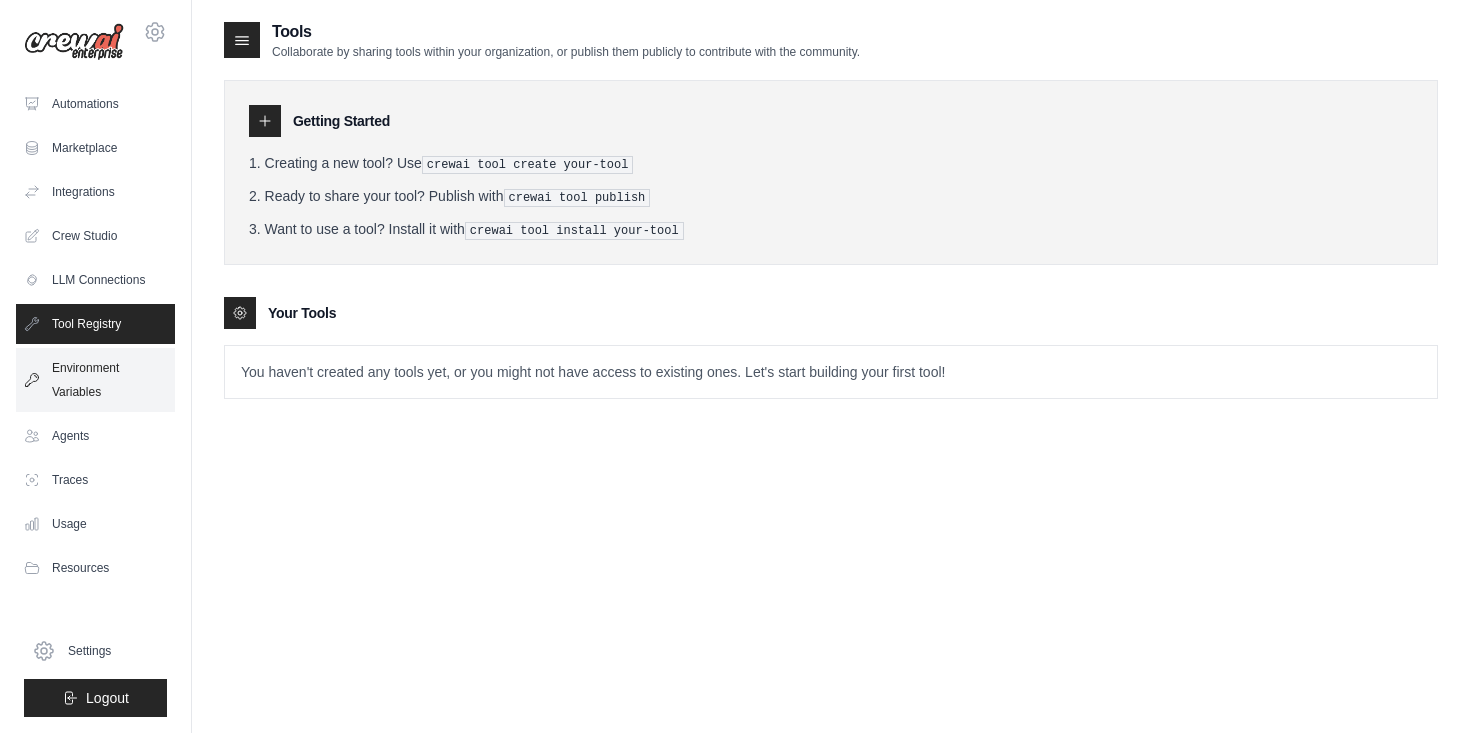 click on "Environment Variables" at bounding box center [95, 380] 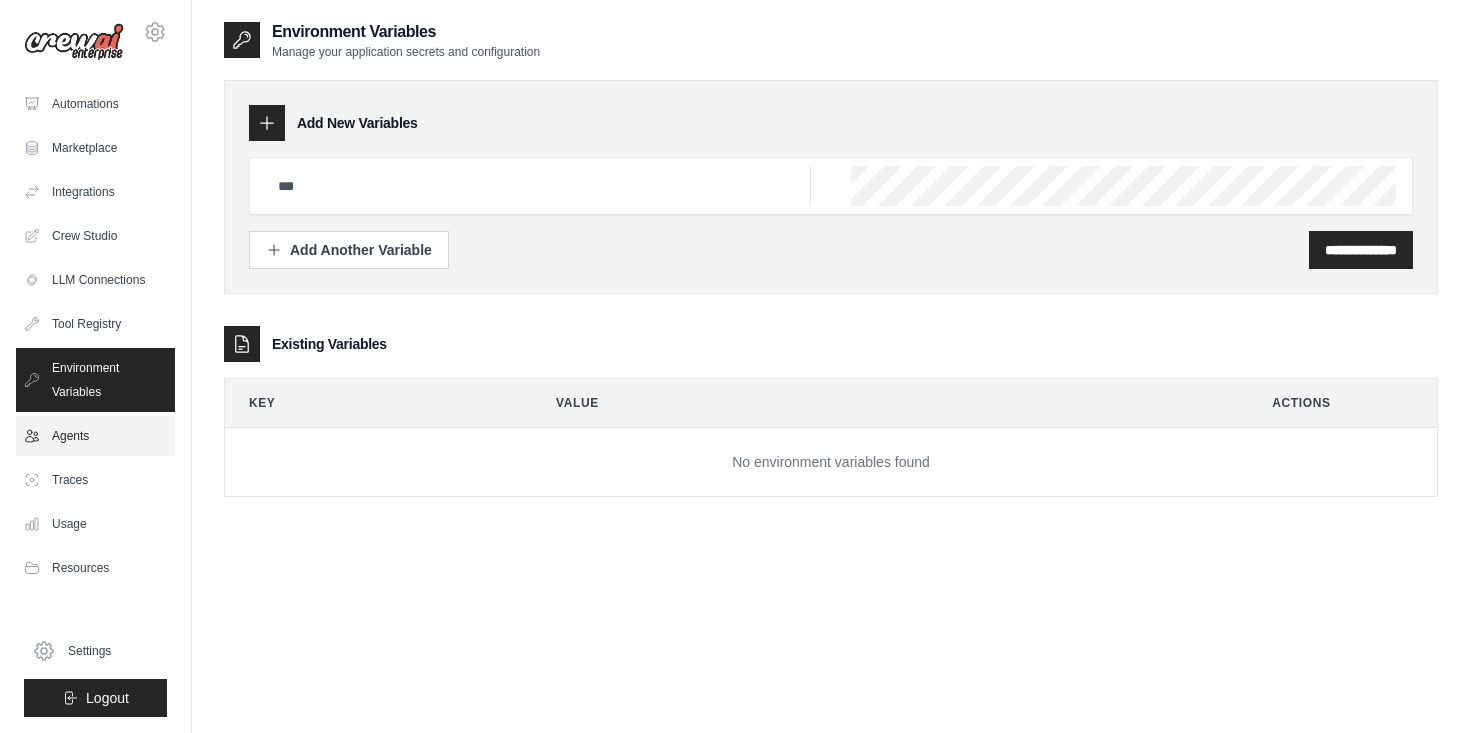 click on "Agents" at bounding box center (95, 436) 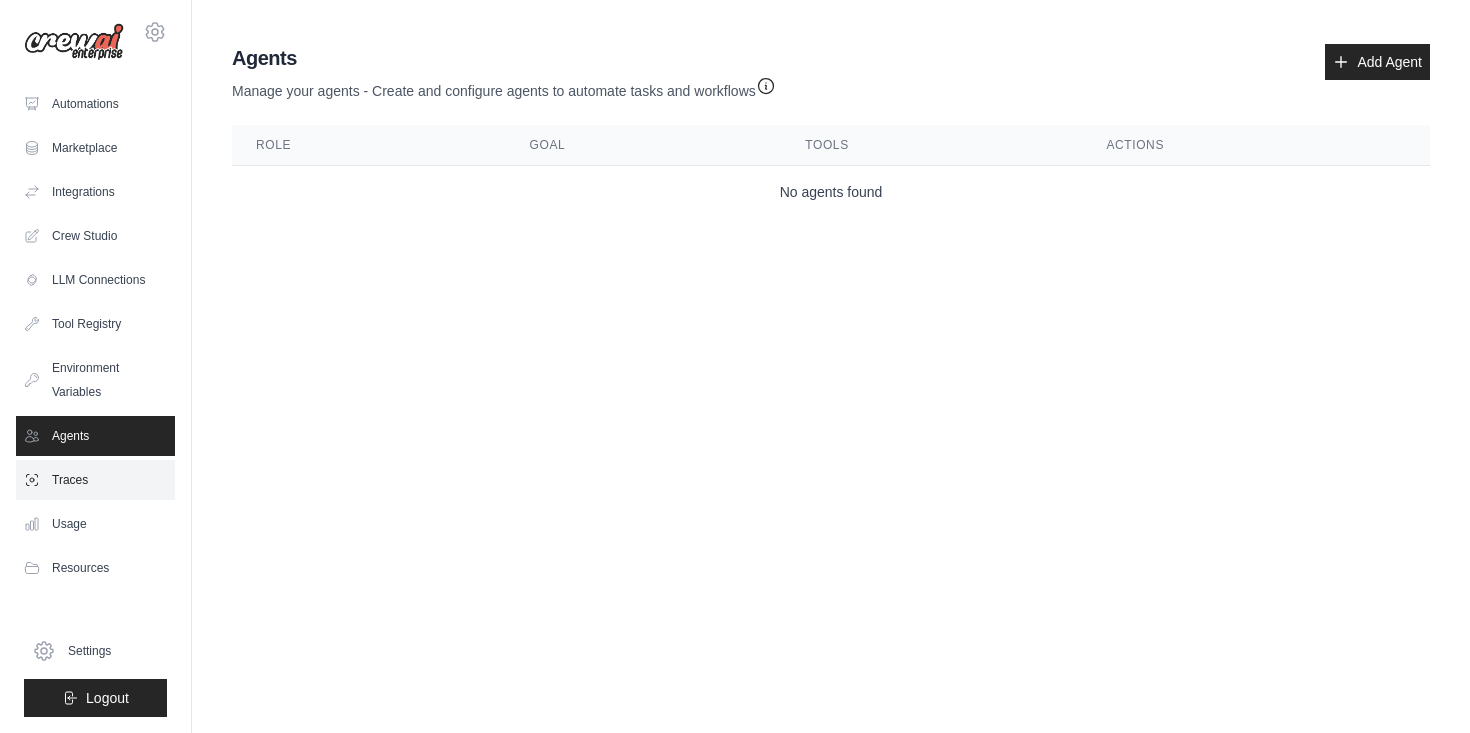 click on "Traces" at bounding box center [95, 480] 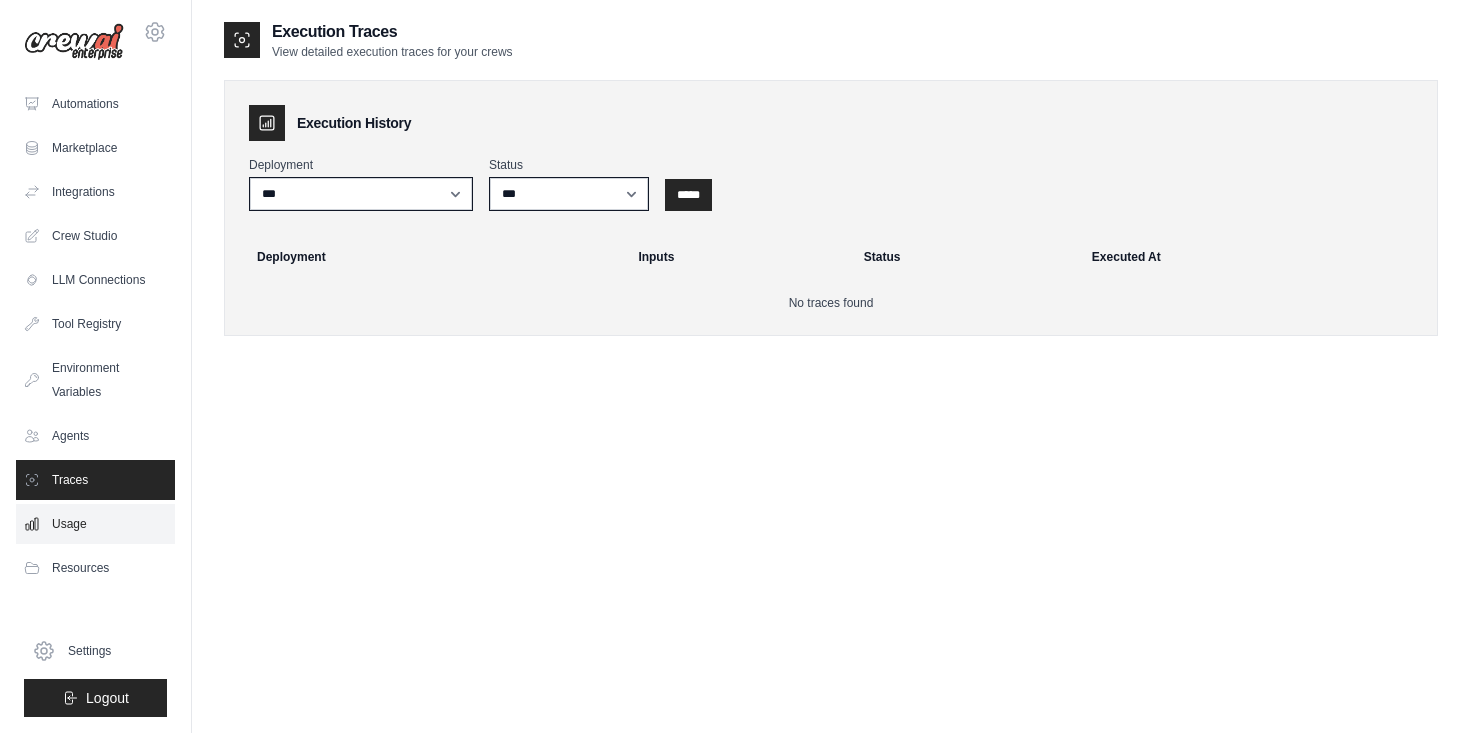 click on "Usage" at bounding box center (95, 524) 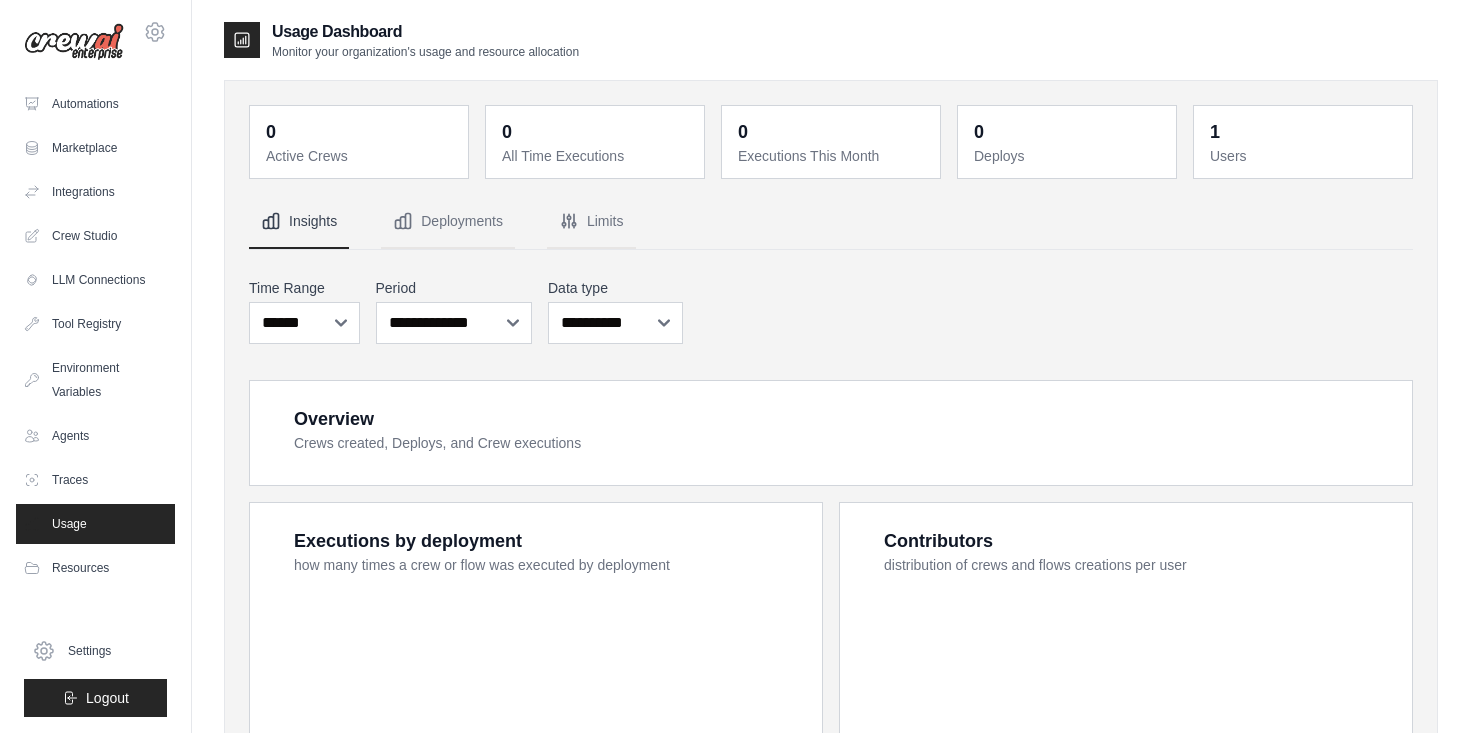 click on "Usage" at bounding box center (95, 524) 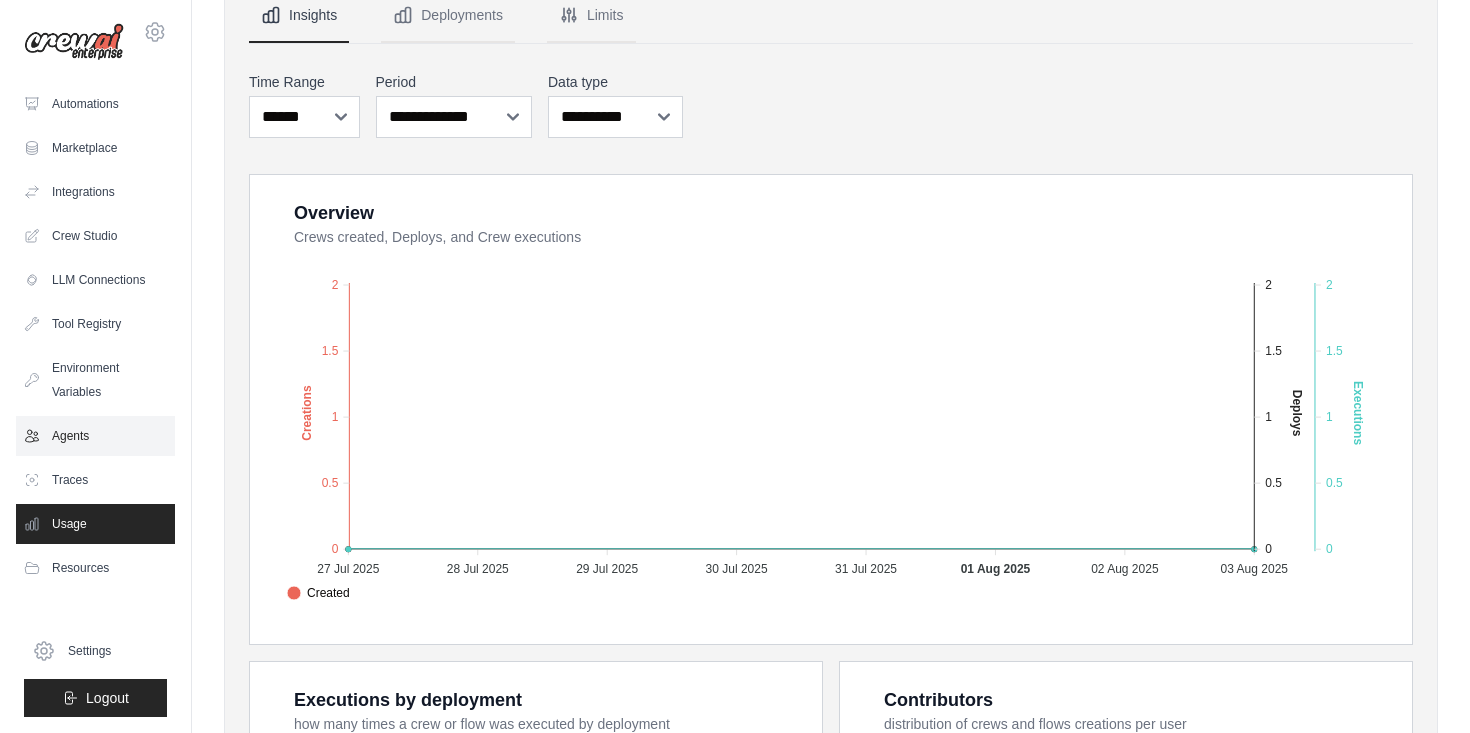 scroll, scrollTop: 223, scrollLeft: 0, axis: vertical 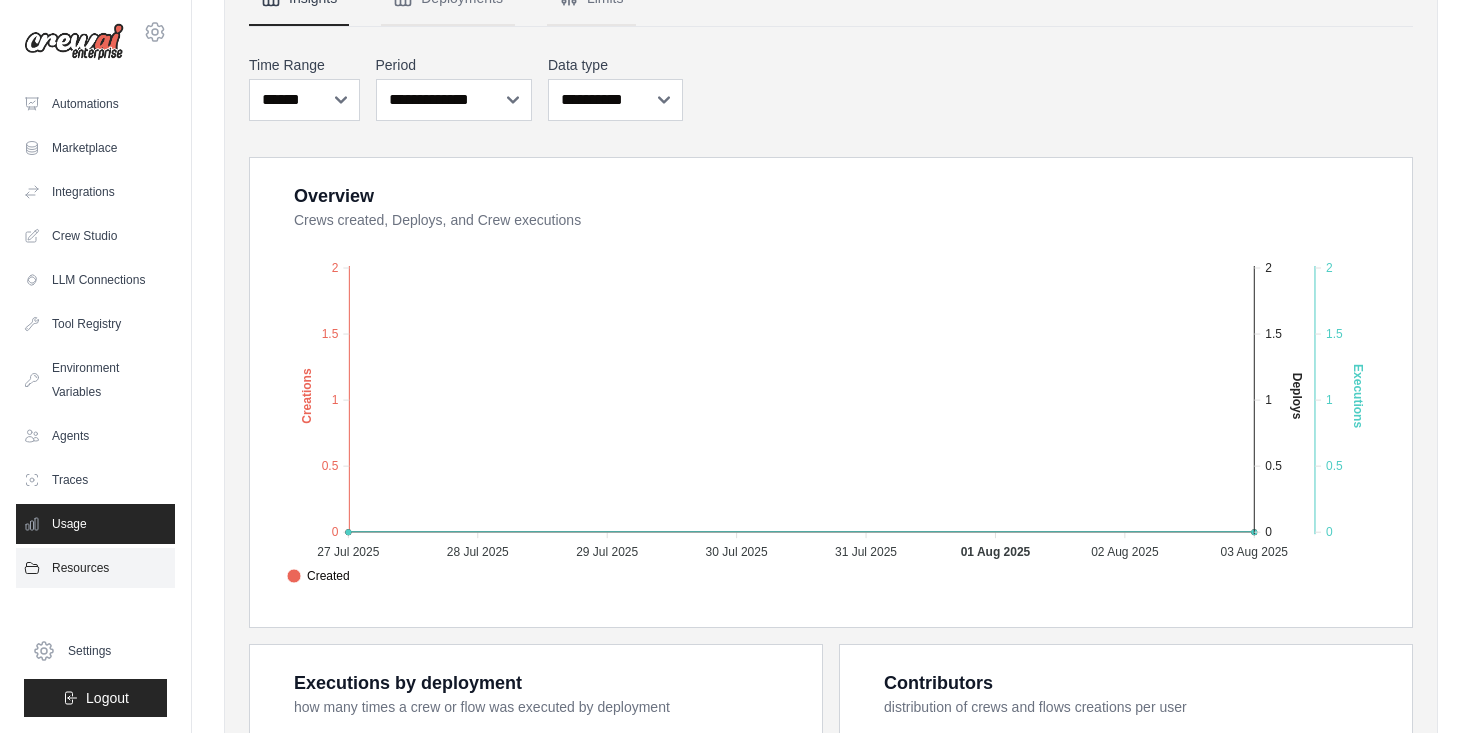 click on "Resources" at bounding box center [95, 568] 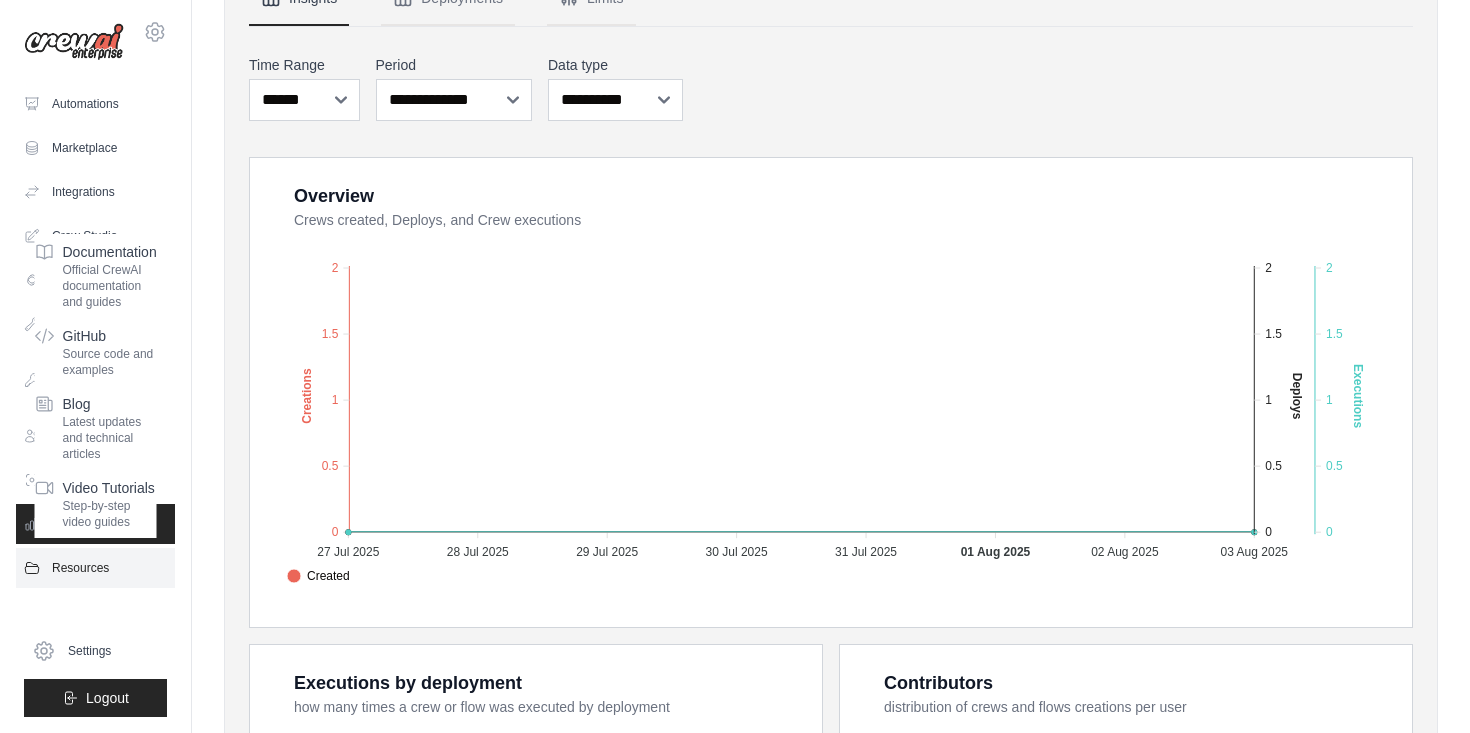 click on "Resources" at bounding box center (95, 568) 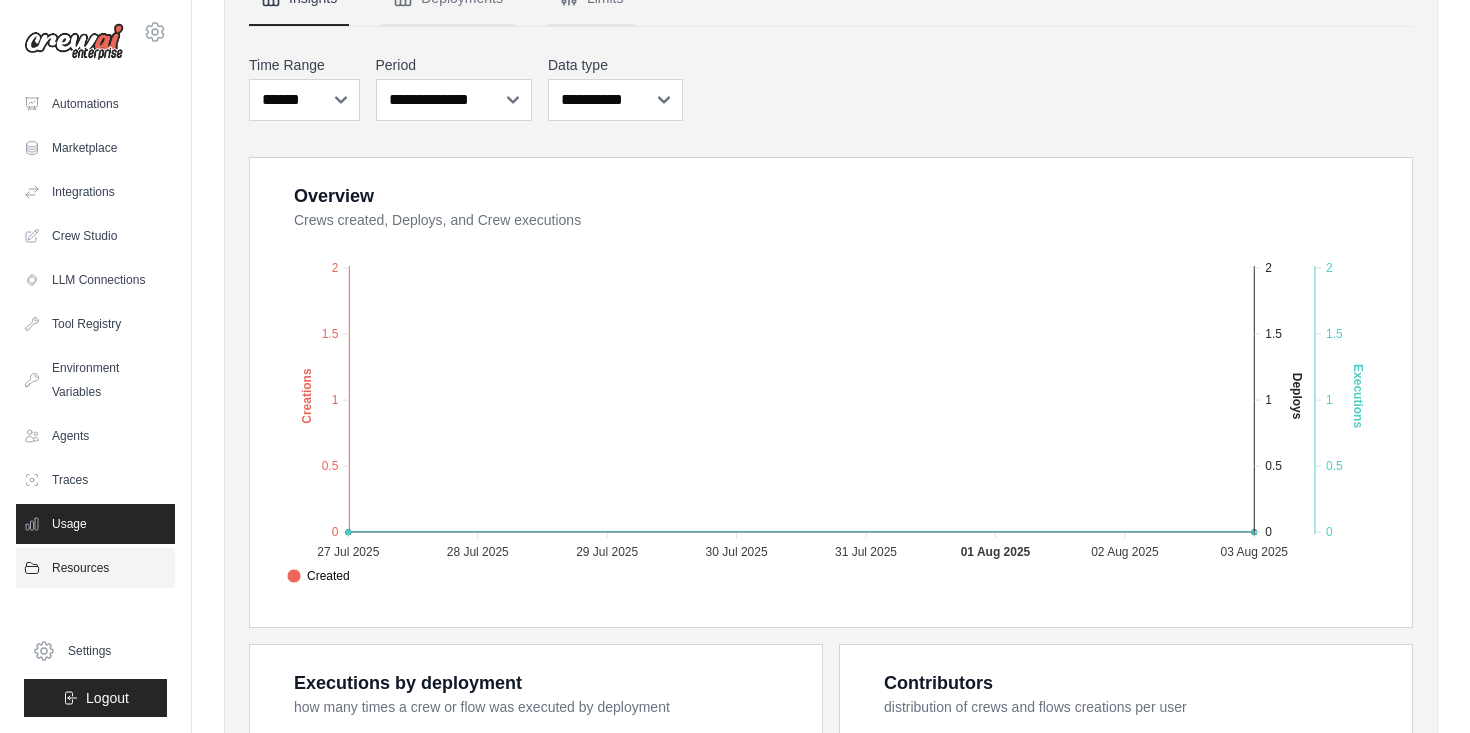 click on "Resources" at bounding box center (95, 568) 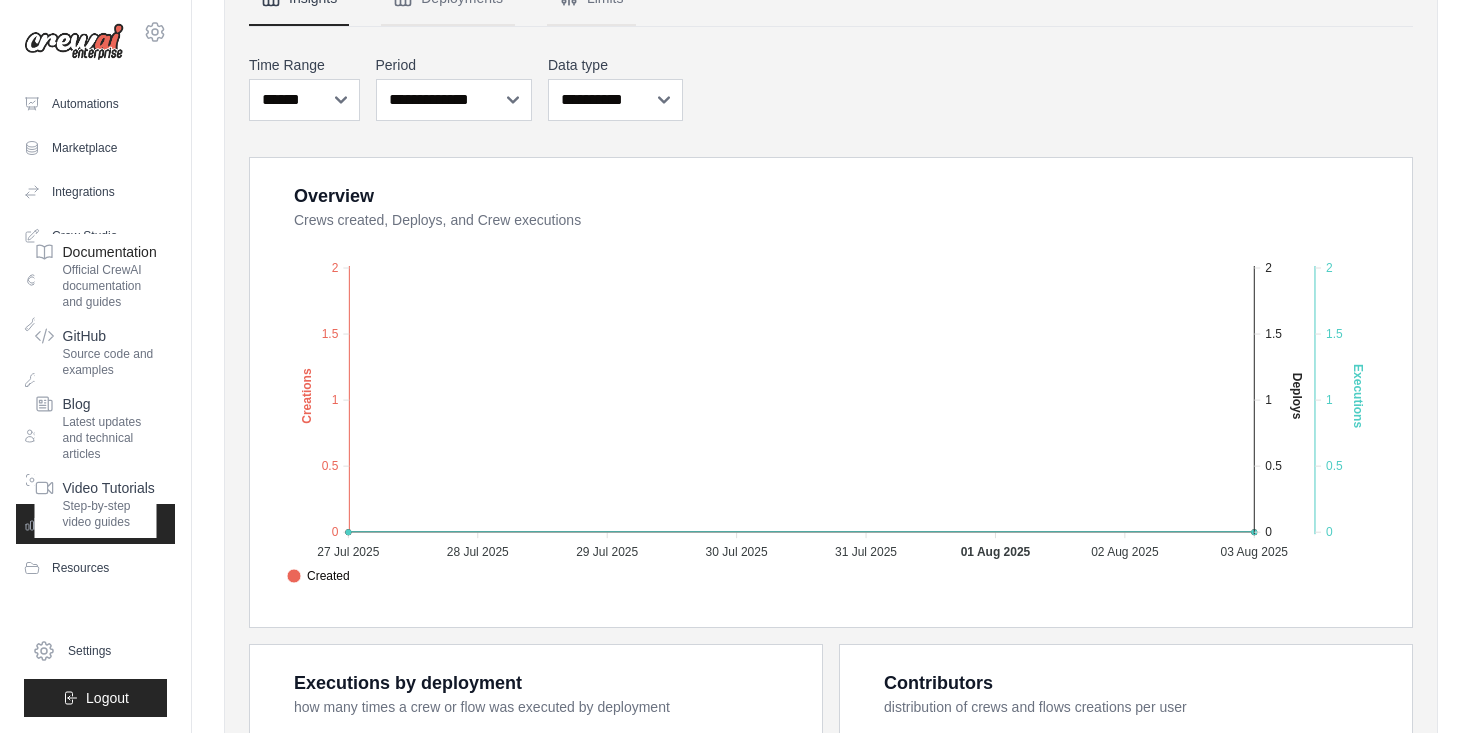 click on "Official CrewAI documentation and guides" at bounding box center [110, 286] 